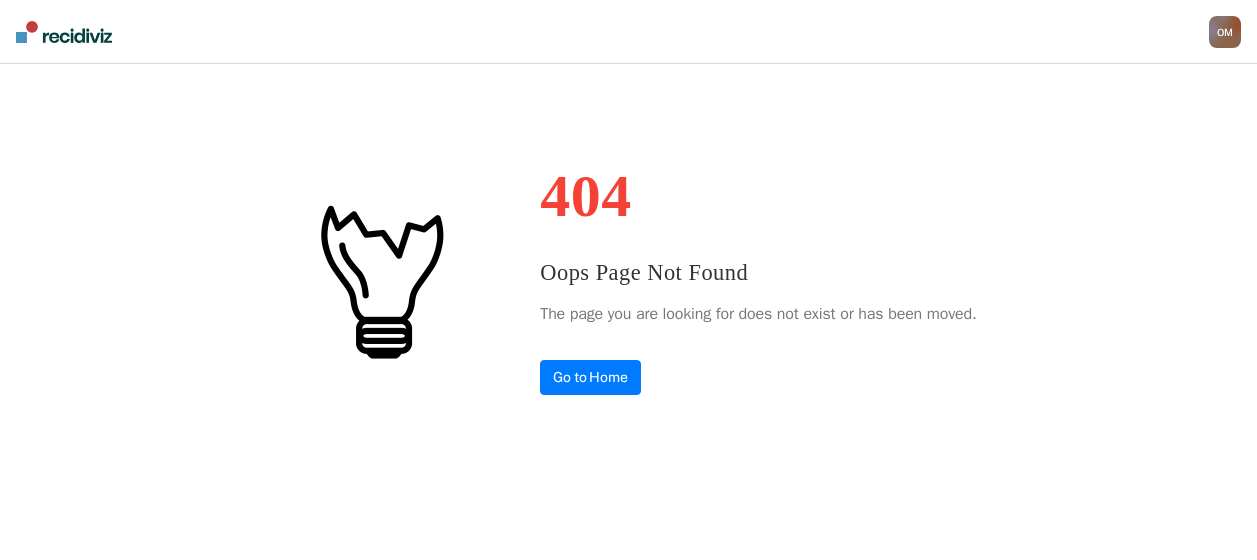 scroll, scrollTop: 0, scrollLeft: 0, axis: both 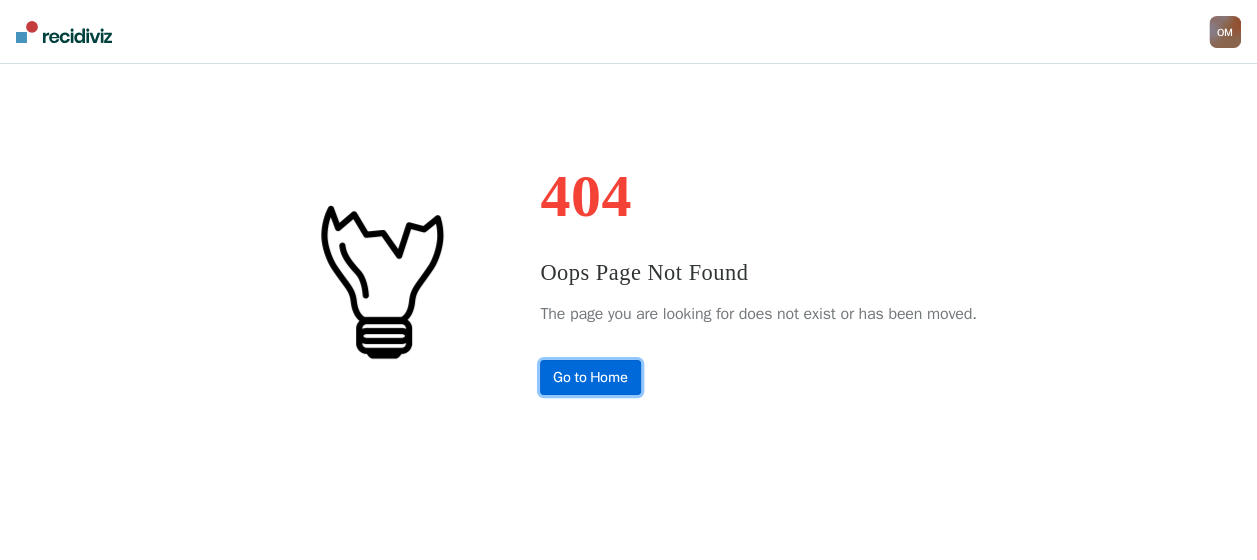 click on "Go to Home" at bounding box center [590, 377] 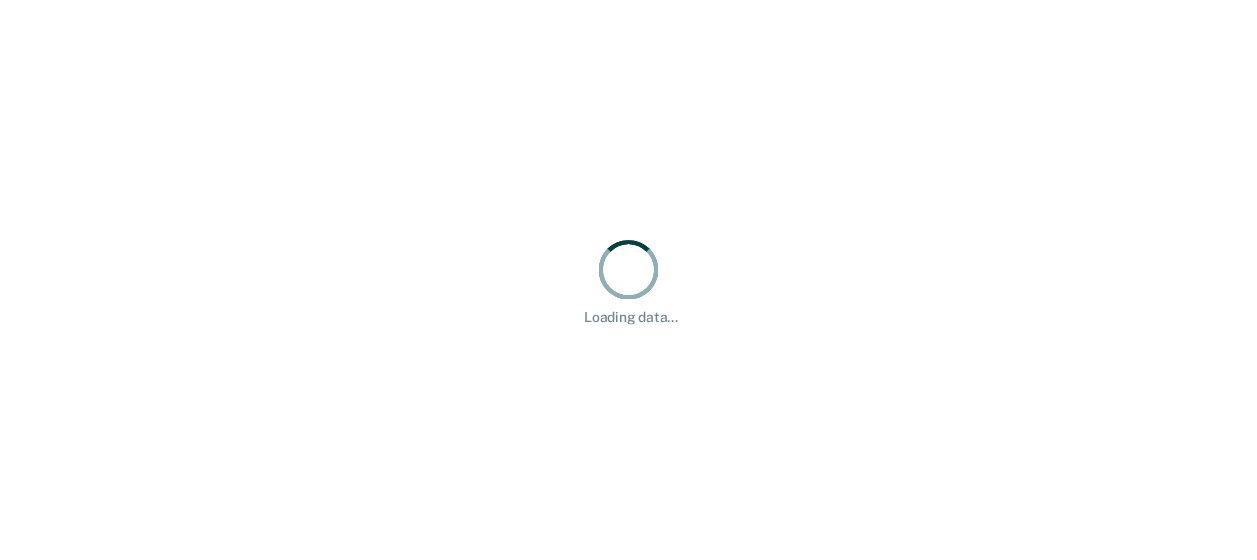 scroll, scrollTop: 0, scrollLeft: 0, axis: both 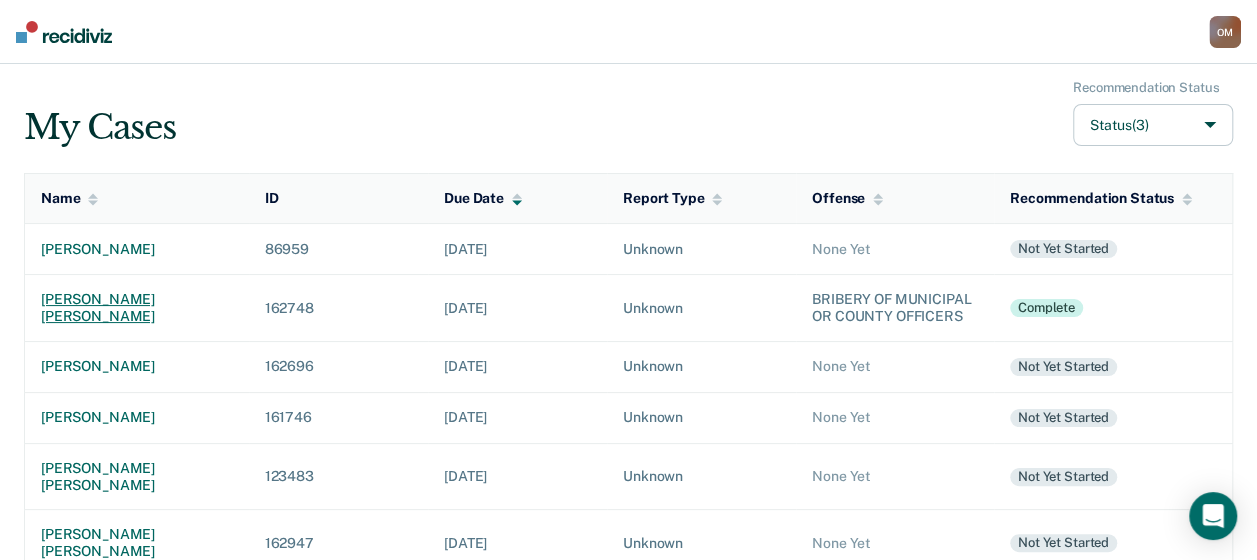click on "[PERSON_NAME] [PERSON_NAME]" at bounding box center (137, 308) 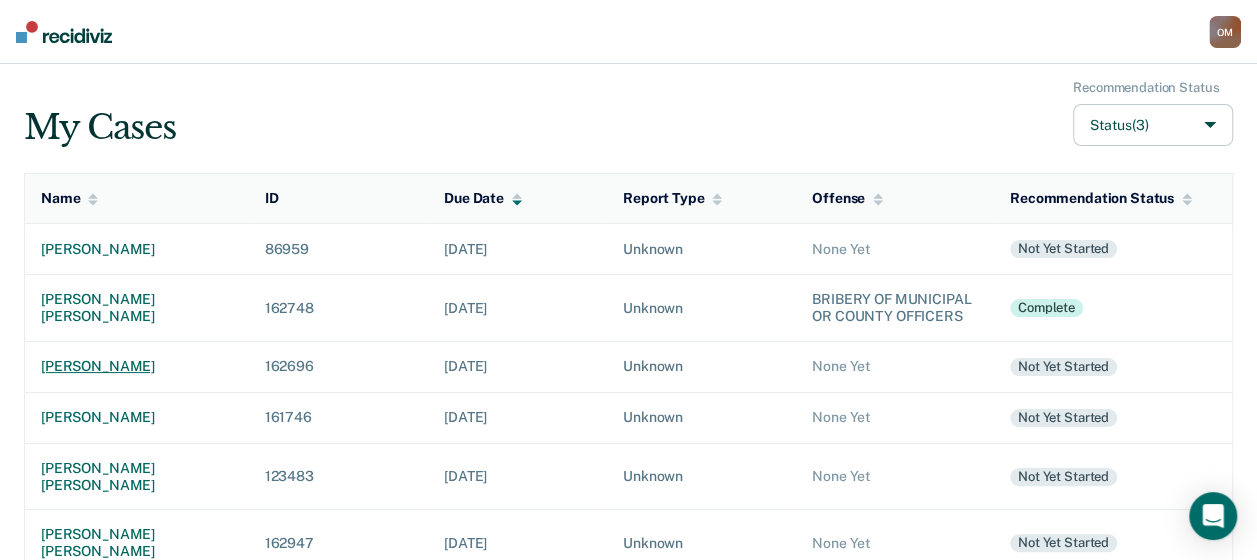click on "[PERSON_NAME]" at bounding box center (137, 366) 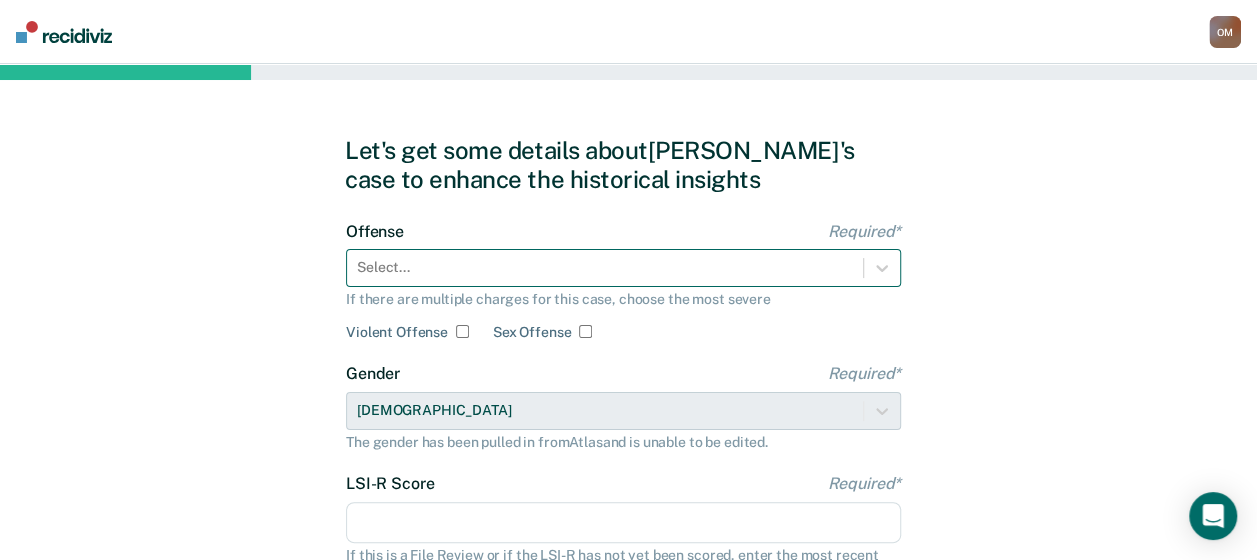 click on "Select..." at bounding box center (623, 268) 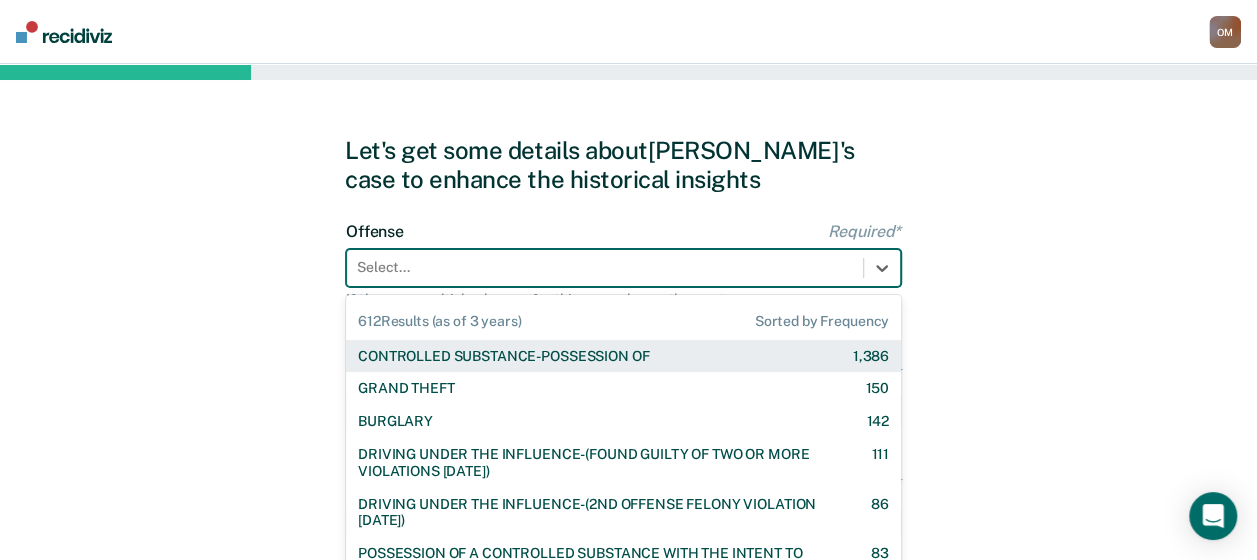 scroll, scrollTop: 83, scrollLeft: 0, axis: vertical 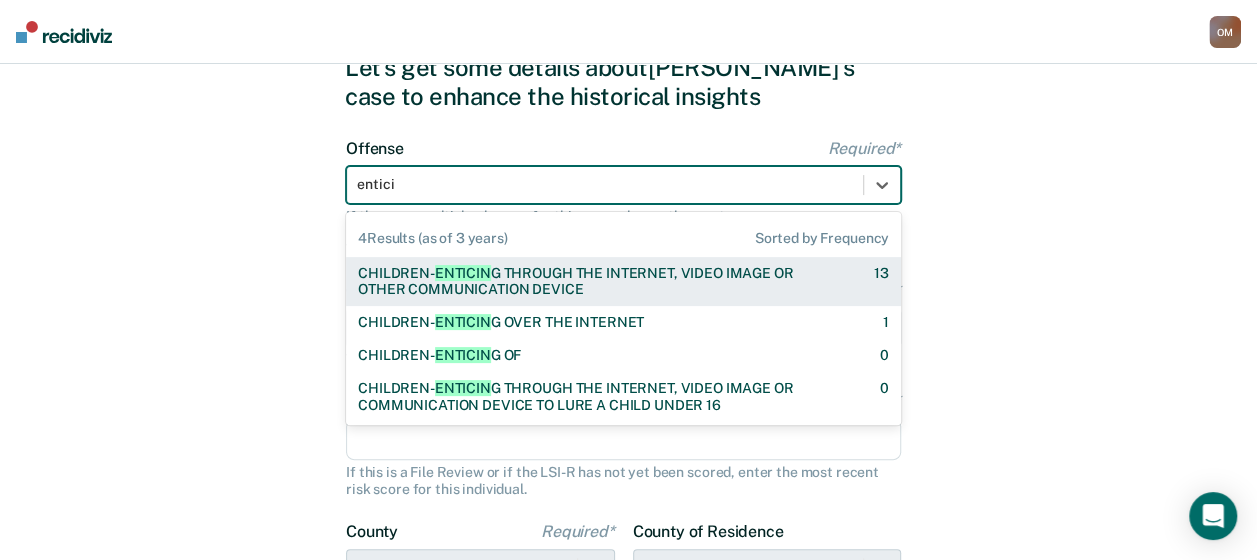 type on "enticin" 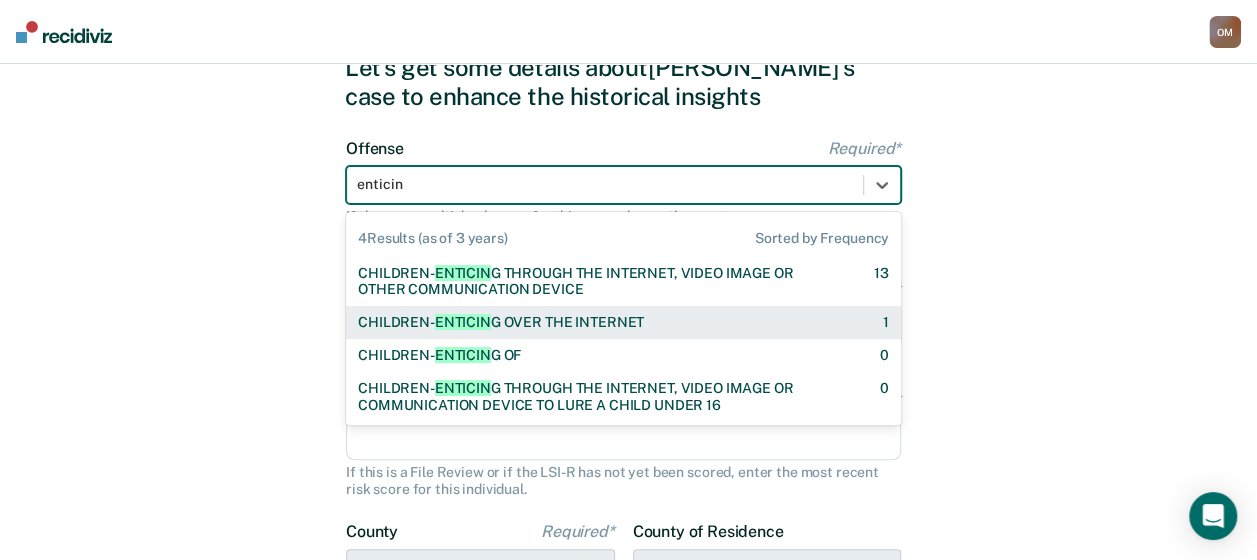 click on "CHILDREN- ENTICIN G OVER THE INTERNET" at bounding box center [501, 322] 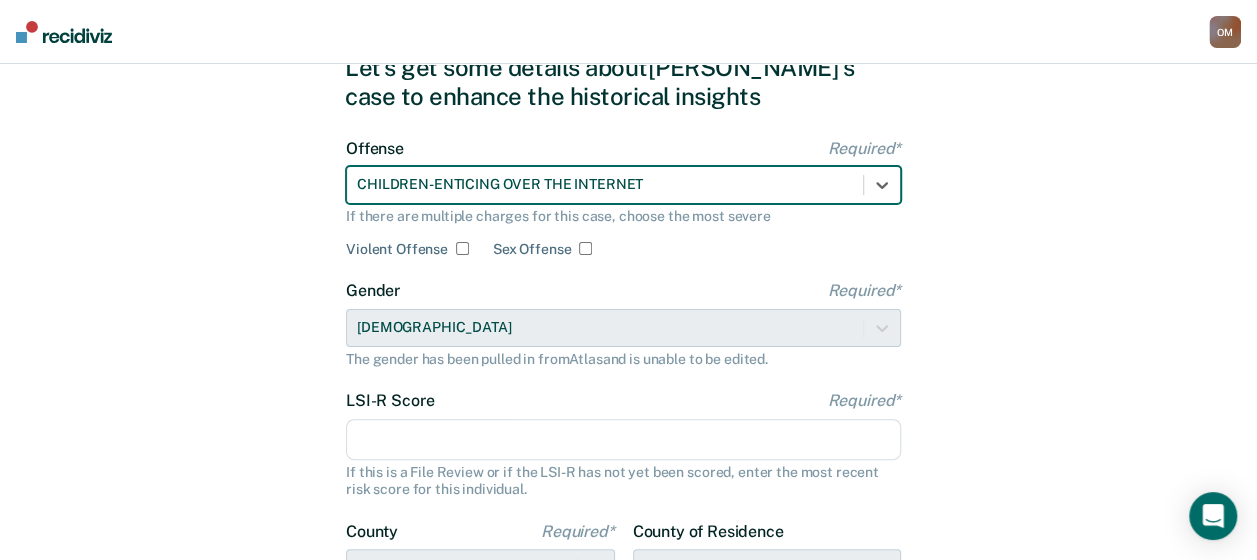 click on "LSI-R Score  Required*" at bounding box center (623, 440) 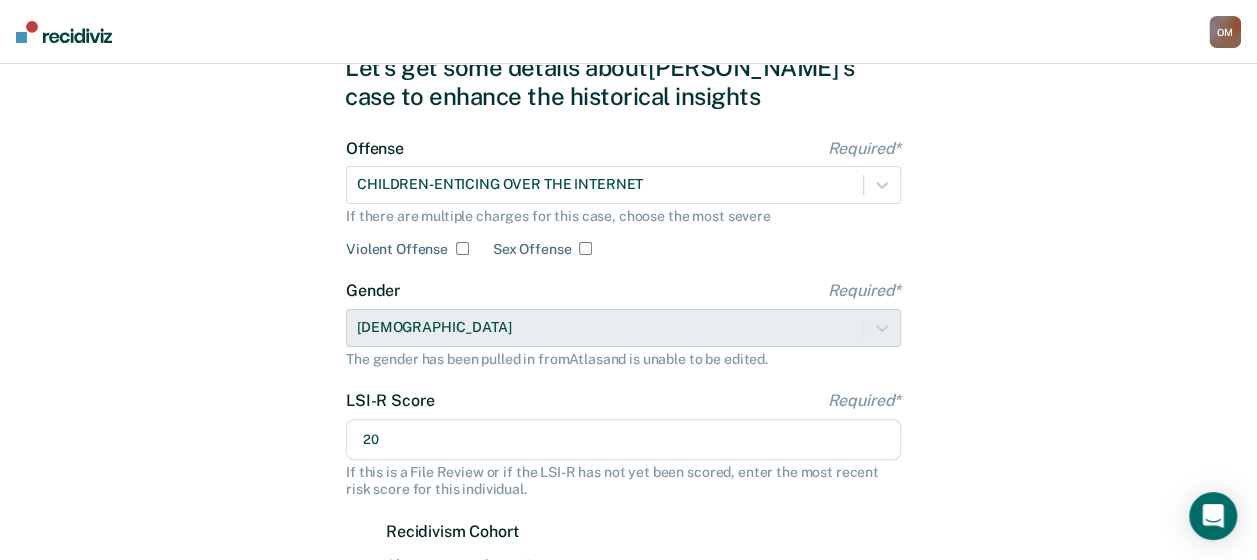 type on "20" 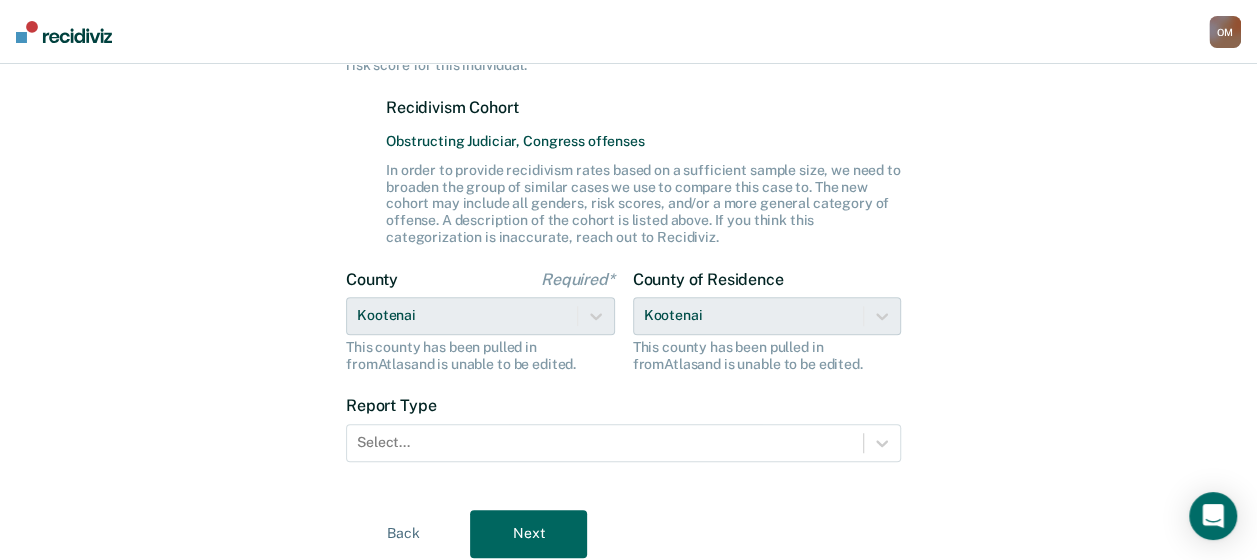 scroll, scrollTop: 576, scrollLeft: 0, axis: vertical 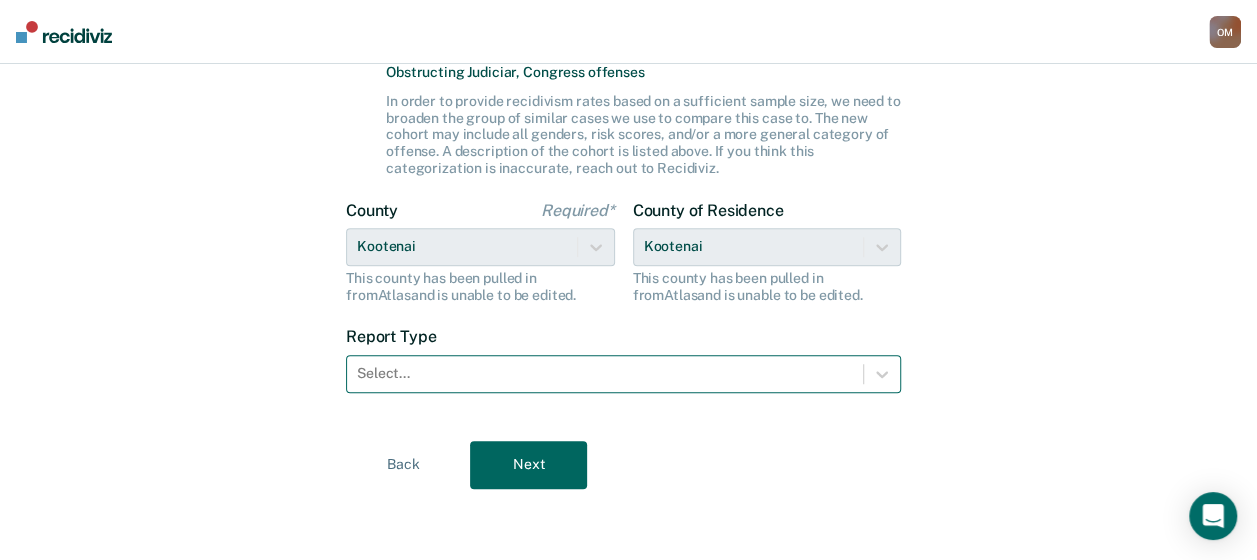 click at bounding box center [605, 373] 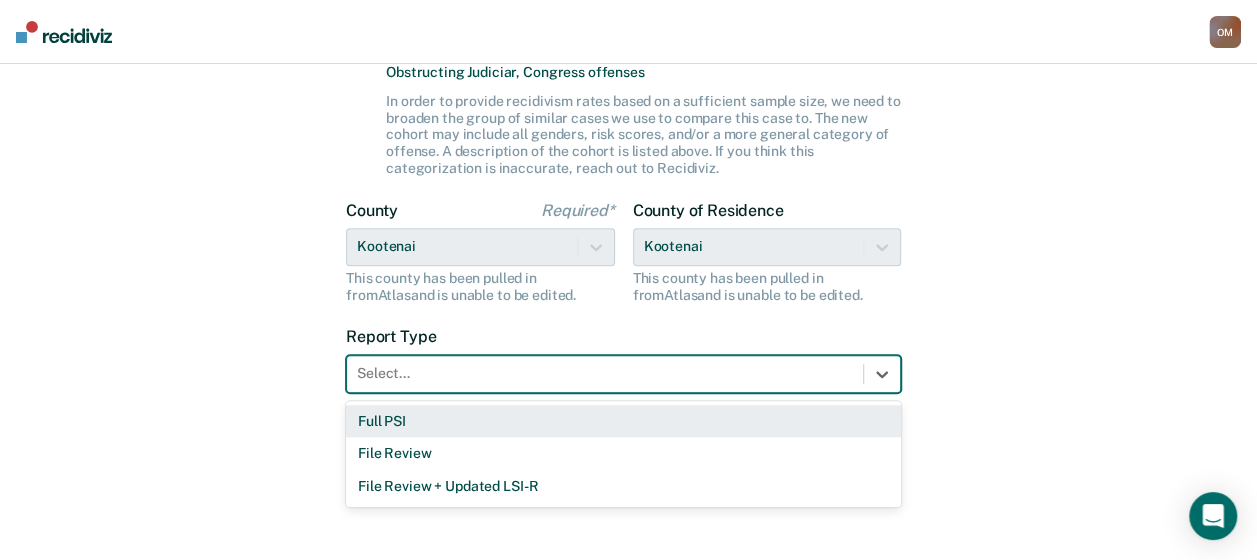 click on "Full PSI" at bounding box center (623, 421) 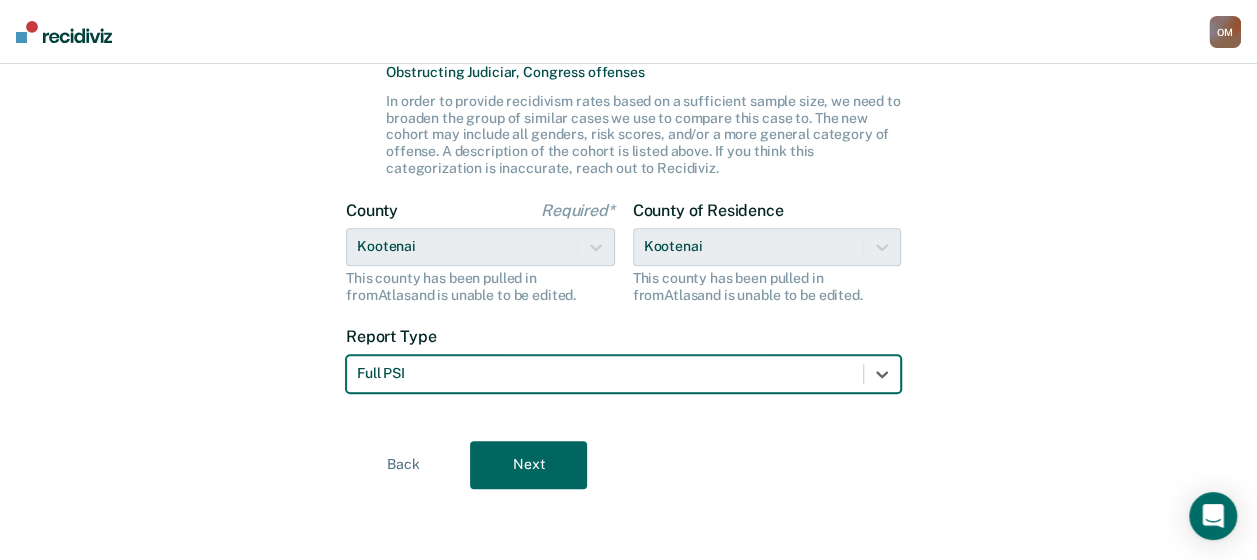 click on "Next" at bounding box center [528, 465] 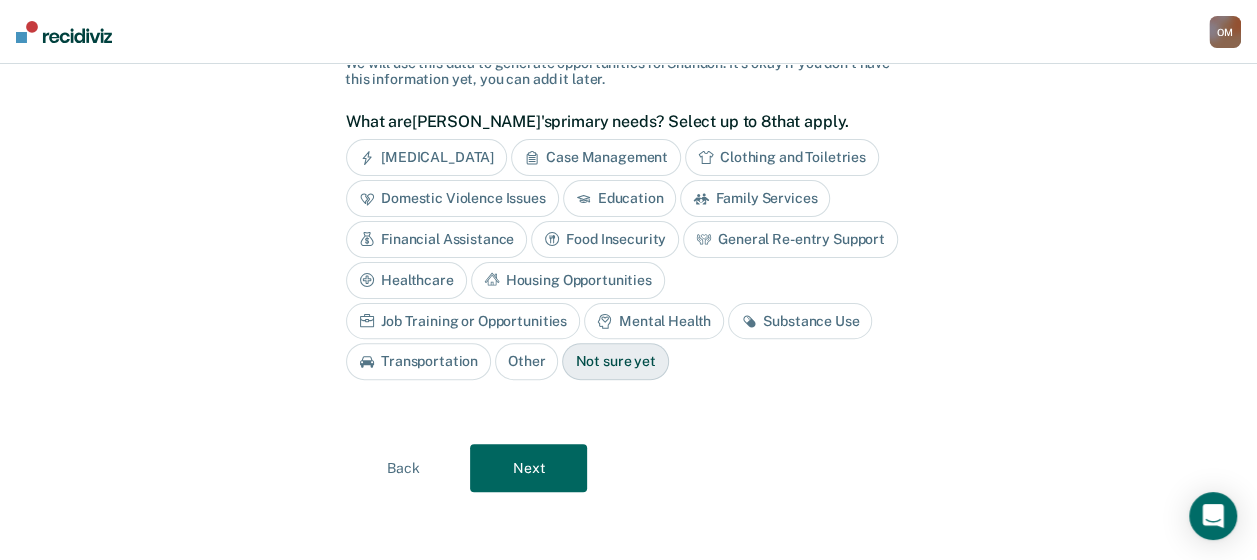 click on "Not sure yet" at bounding box center (615, 361) 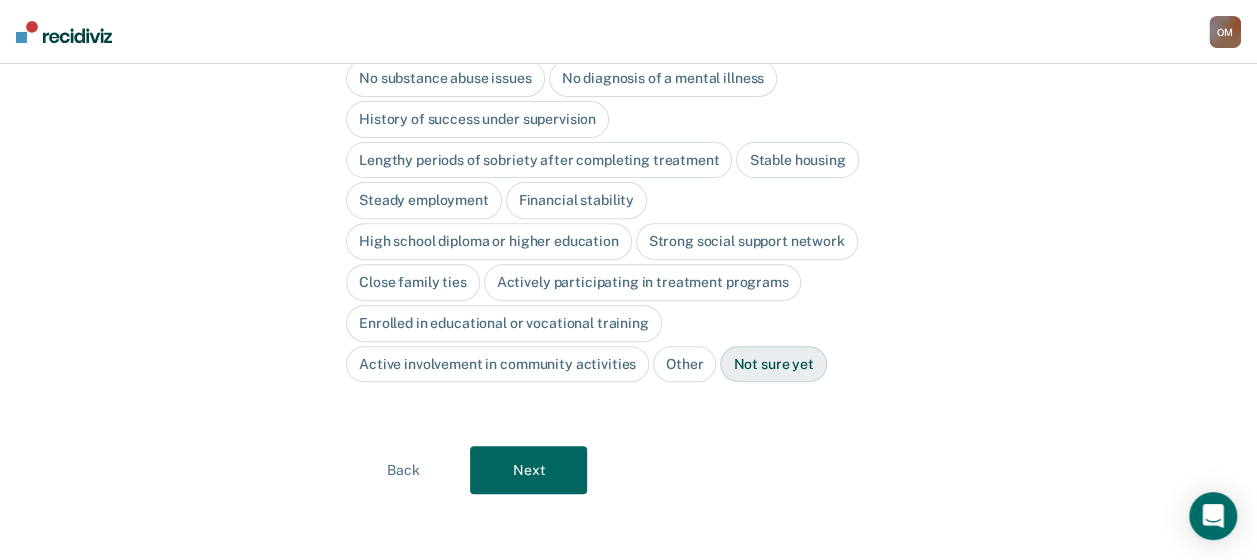 click on "Next" at bounding box center [528, 470] 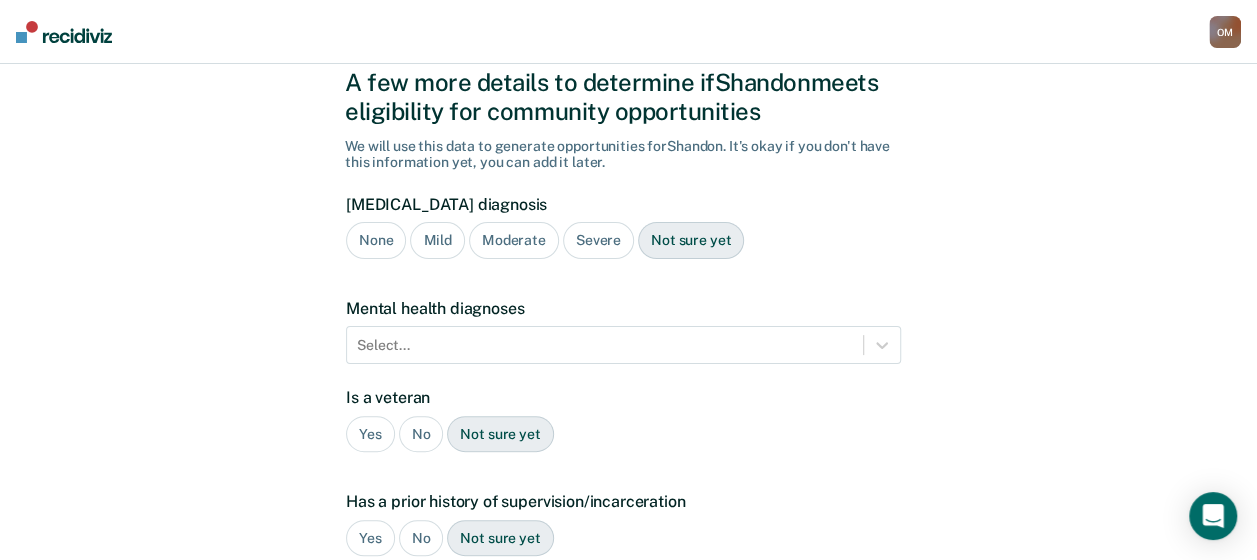 scroll, scrollTop: 0, scrollLeft: 0, axis: both 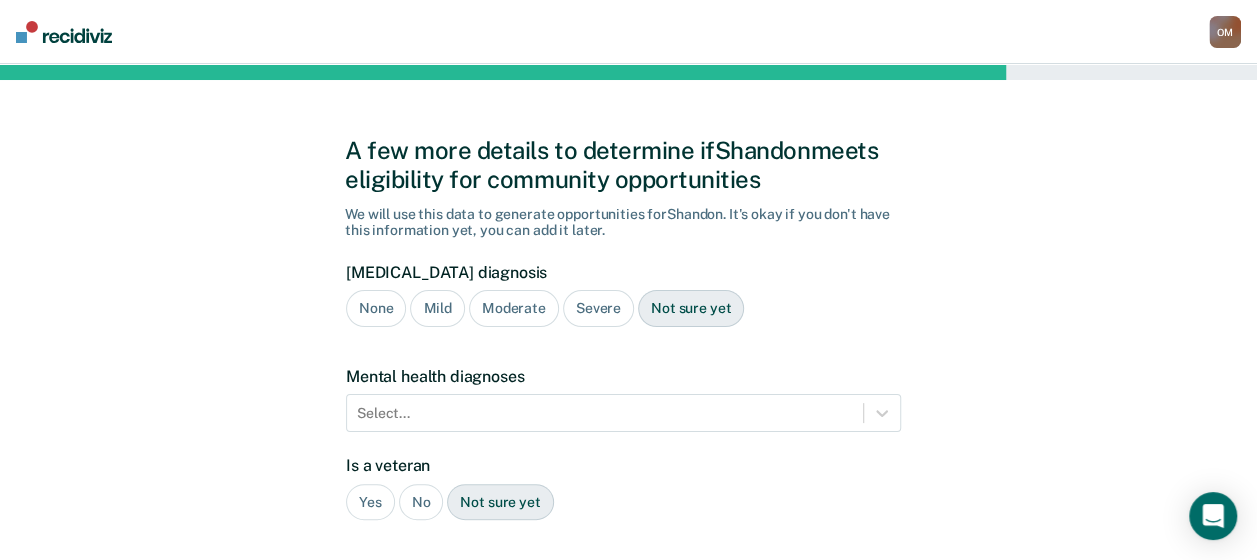 click on "None" at bounding box center [376, 308] 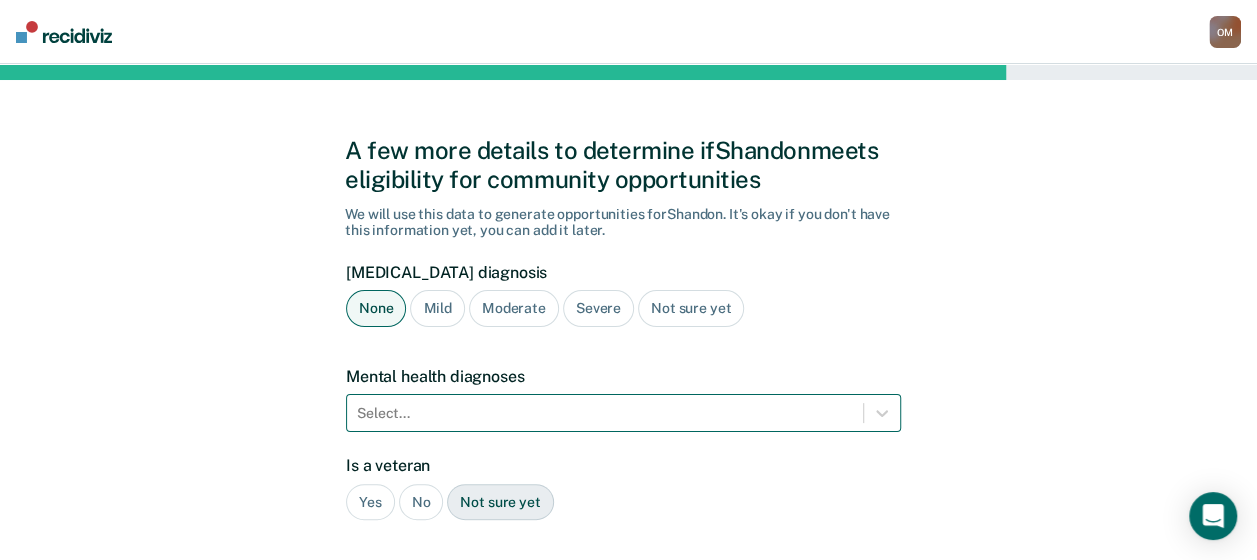 click on "Select..." at bounding box center [623, 413] 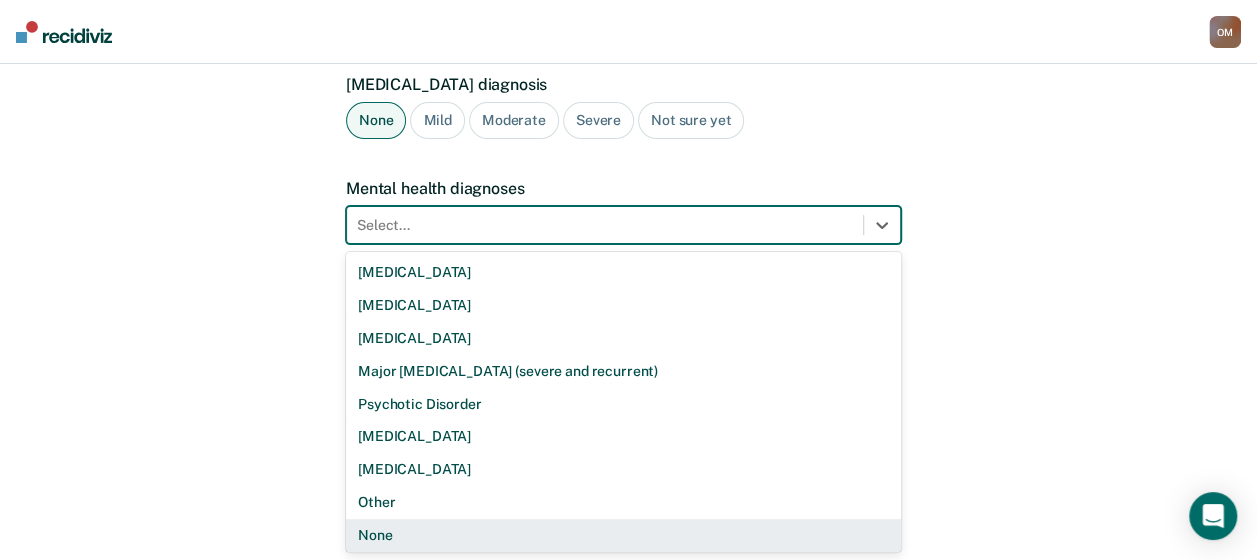 click on "None" at bounding box center [623, 535] 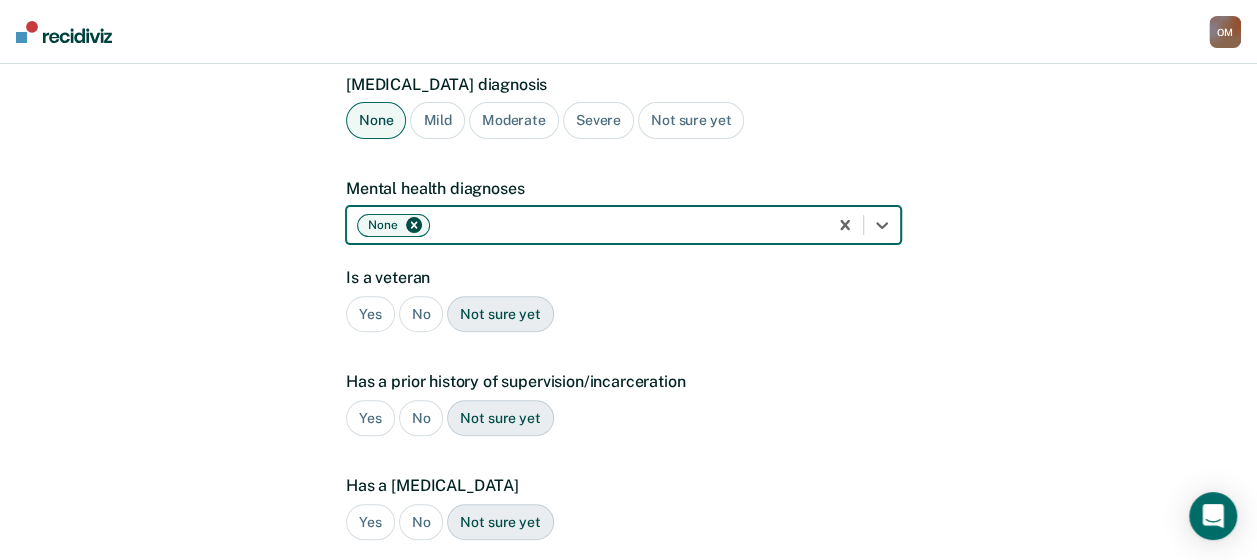 click on "No" at bounding box center [421, 314] 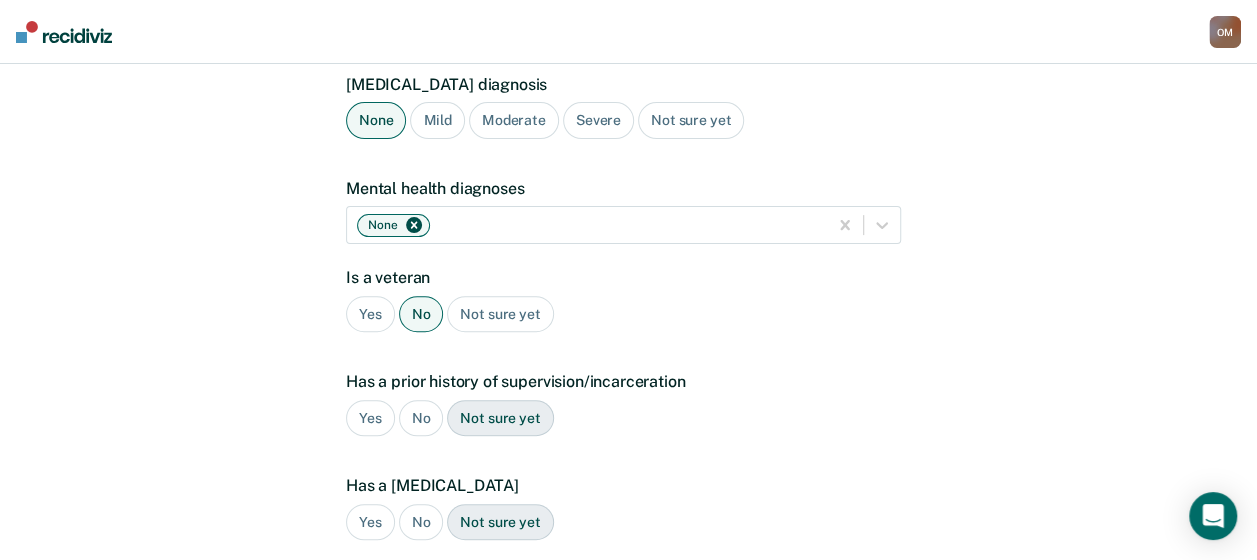 click on "No" at bounding box center [421, 418] 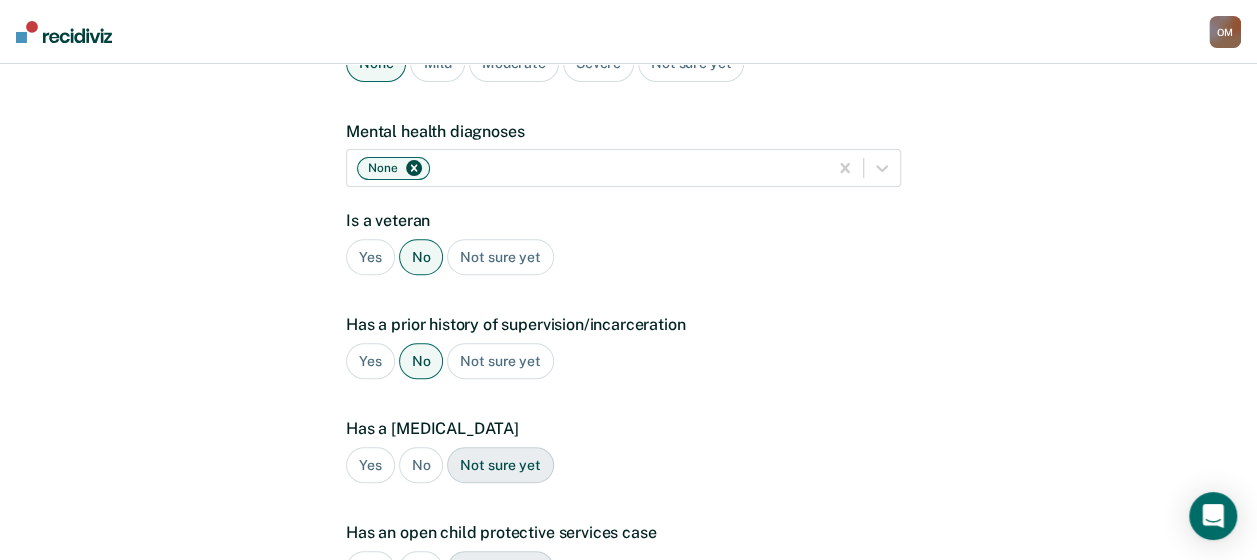 scroll, scrollTop: 288, scrollLeft: 0, axis: vertical 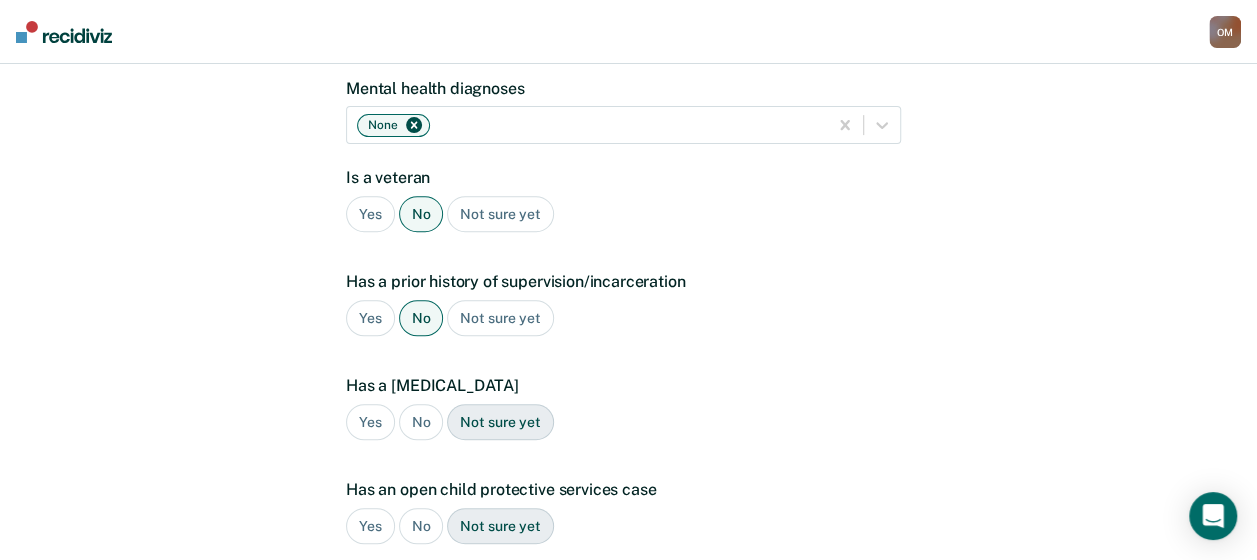 click on "Yes" at bounding box center [370, 318] 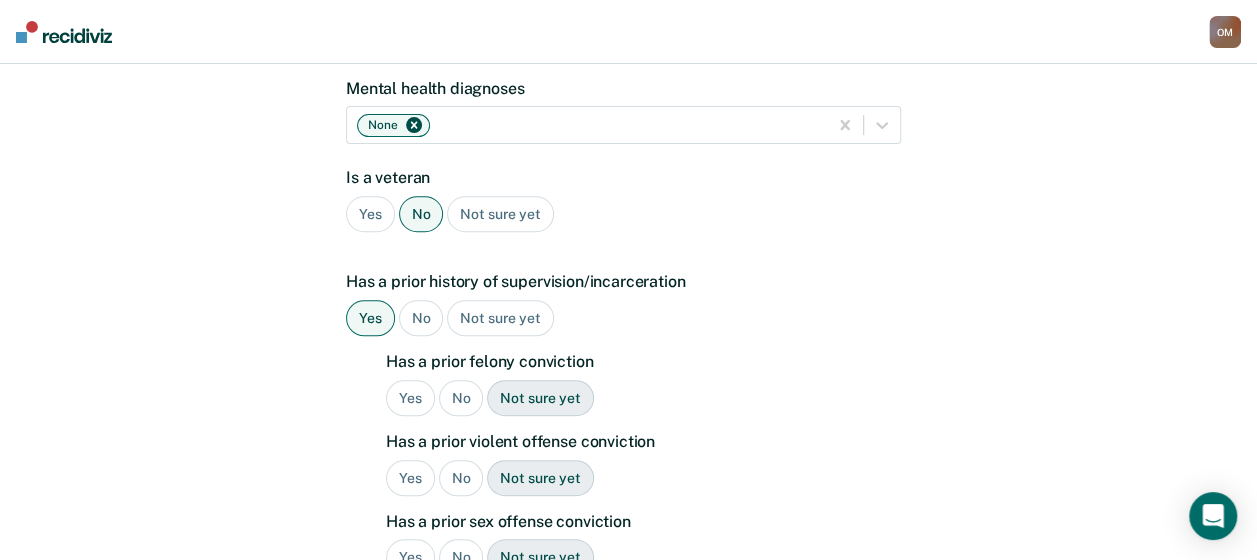 click on "No" at bounding box center (461, 398) 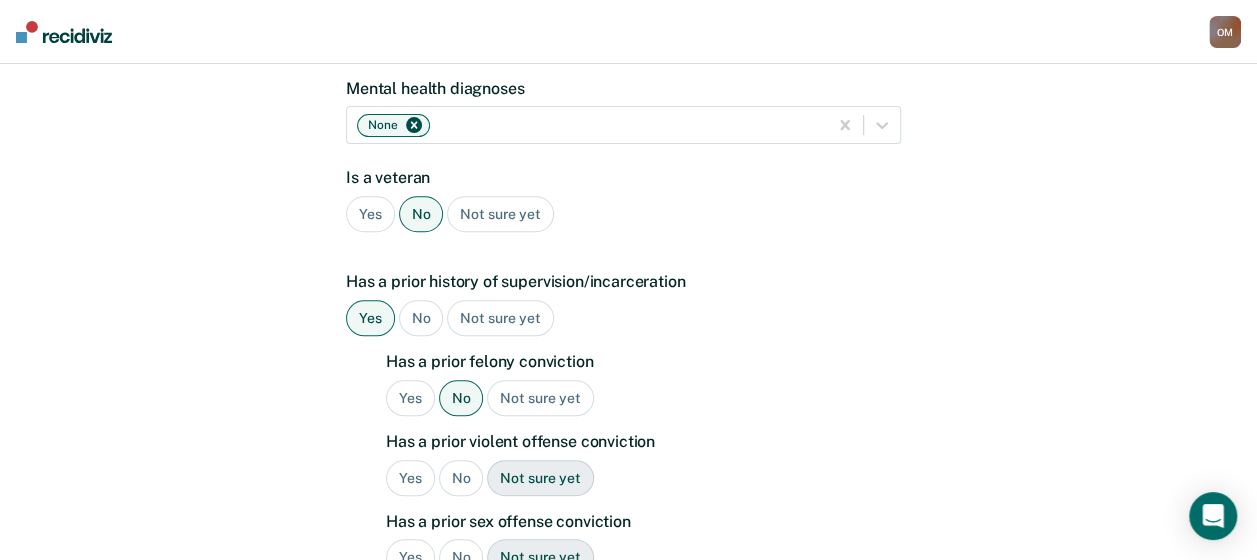 click on "No" at bounding box center (461, 478) 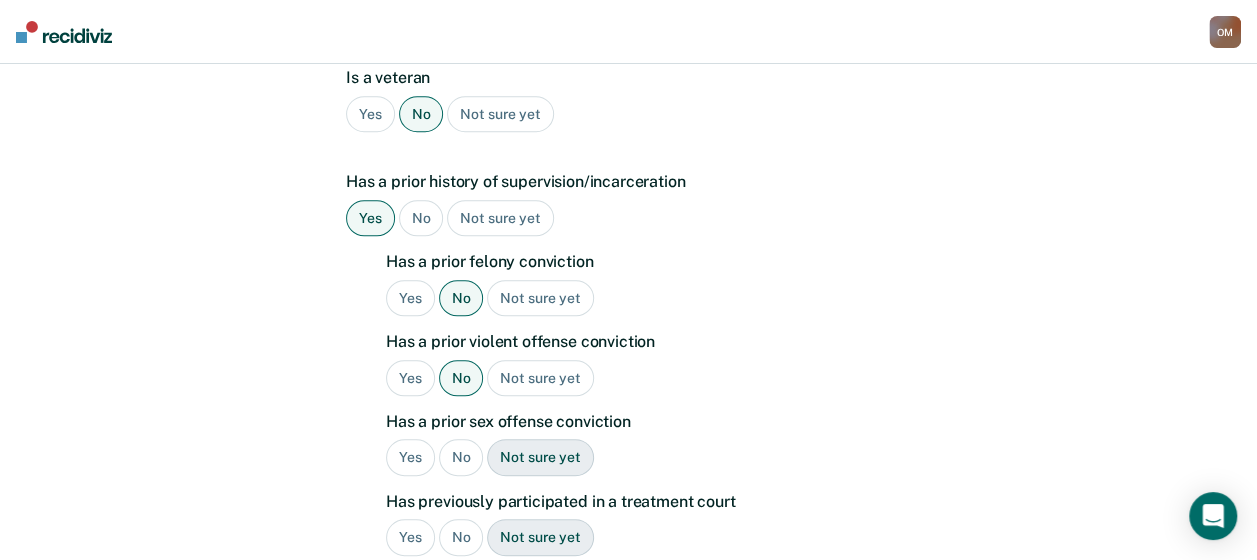 click on "No" at bounding box center [461, 457] 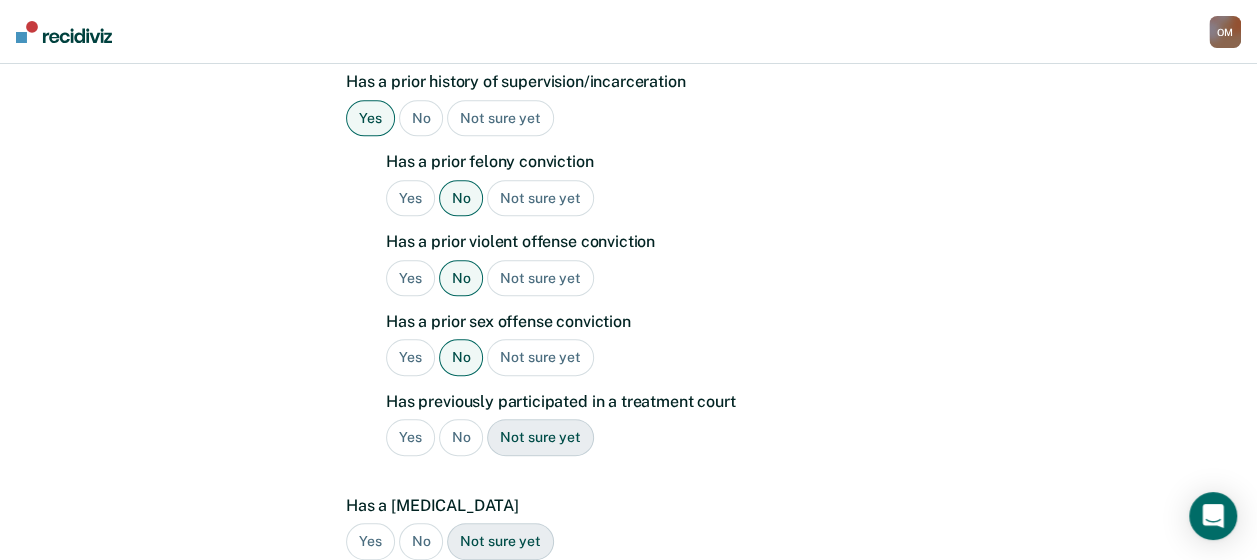 click on "No" at bounding box center (461, 437) 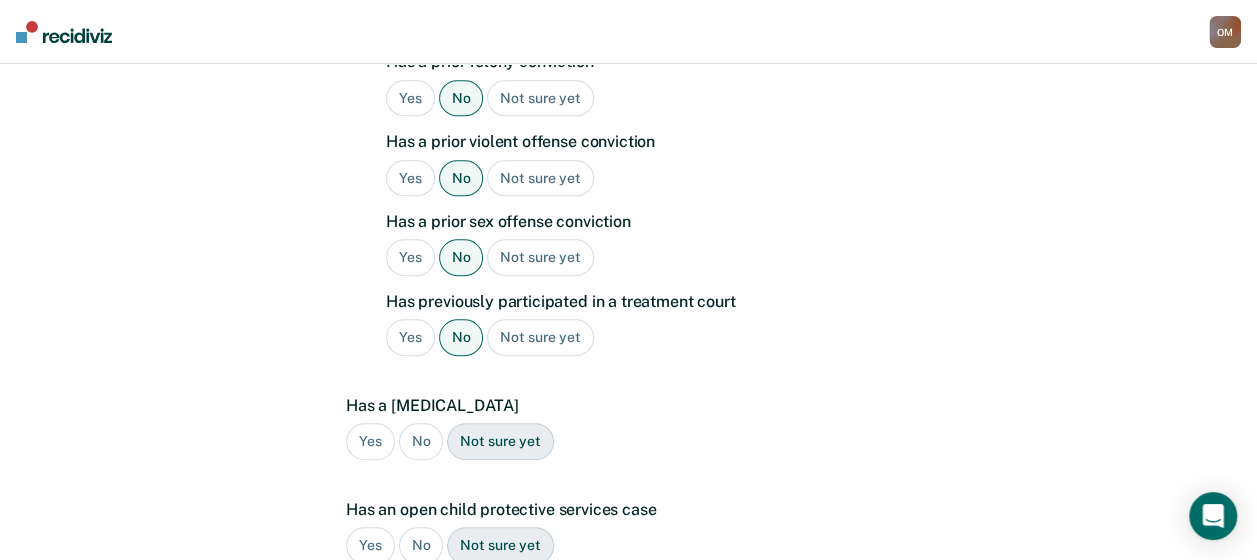 click on "No" at bounding box center (421, 441) 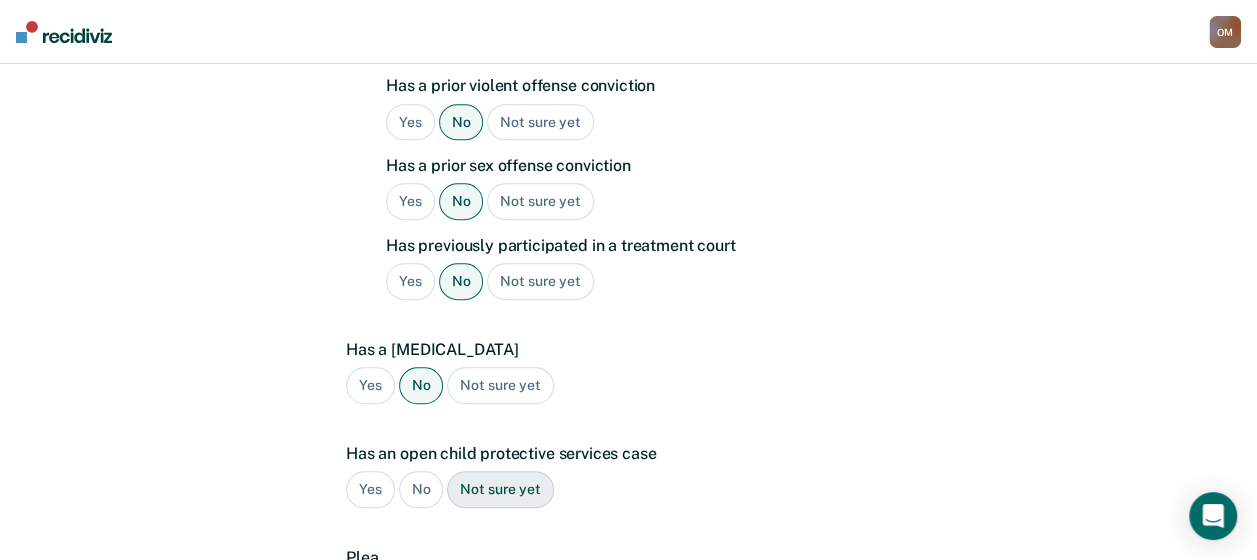 scroll, scrollTop: 688, scrollLeft: 0, axis: vertical 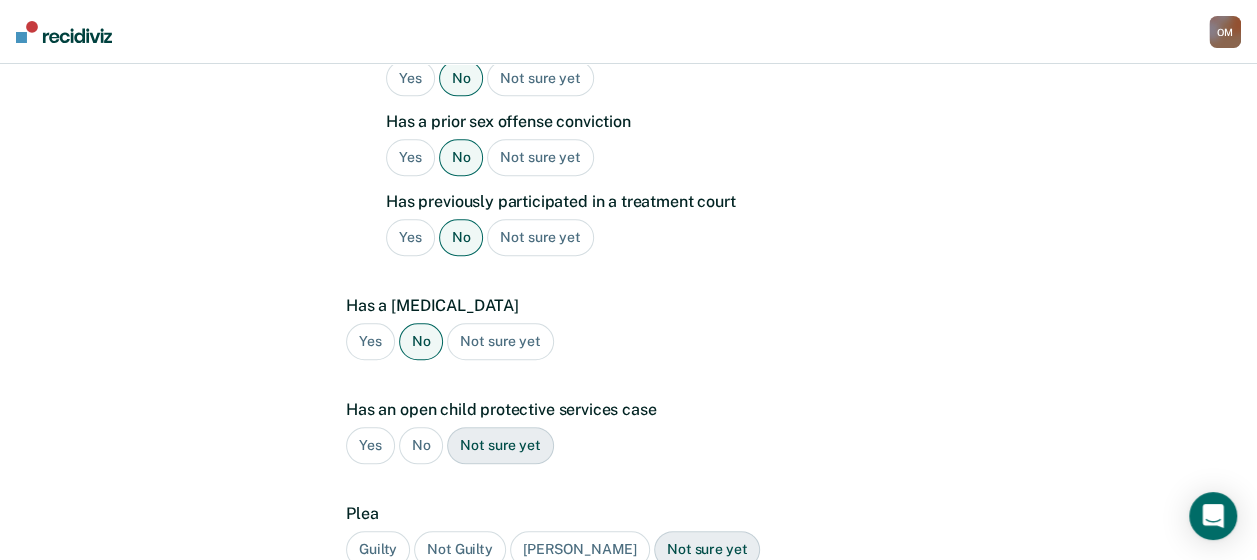 click on "Yes" at bounding box center [370, 341] 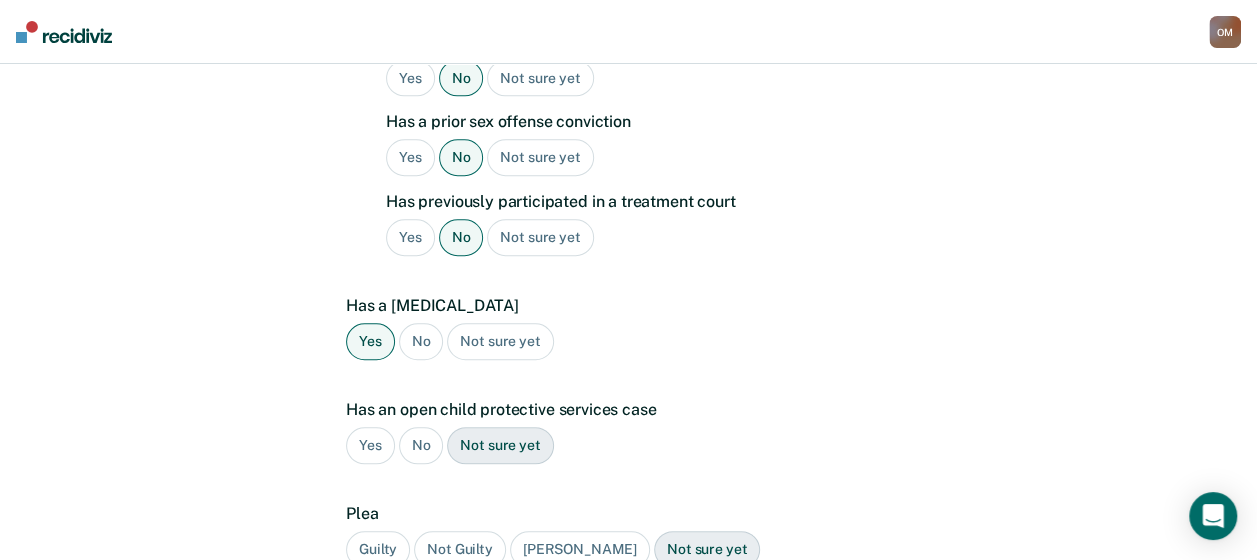 click on "No" at bounding box center (421, 445) 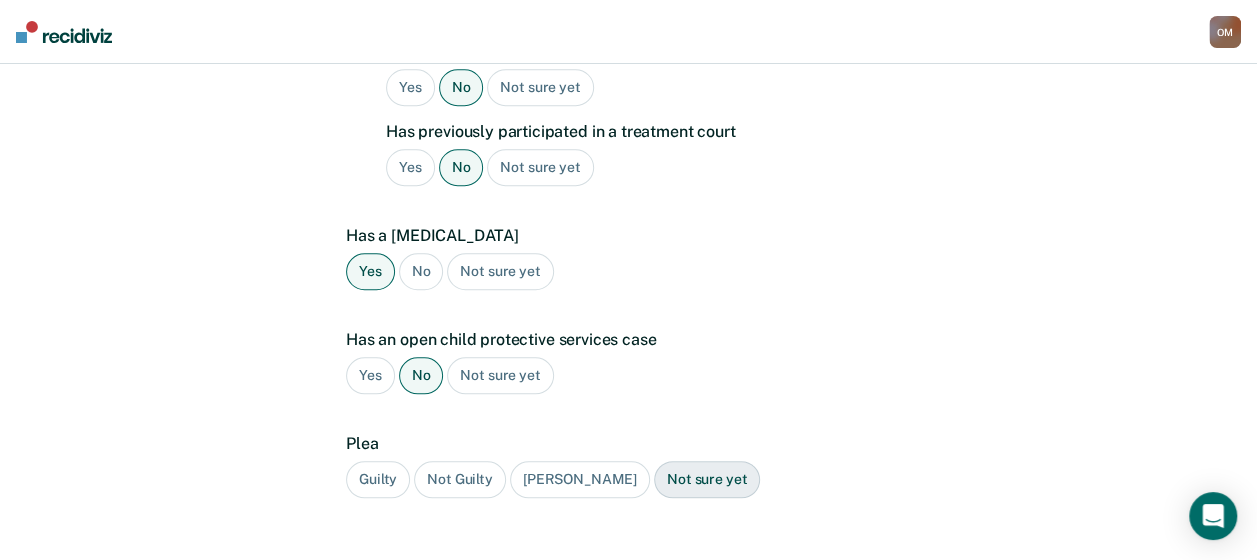 scroll, scrollTop: 788, scrollLeft: 0, axis: vertical 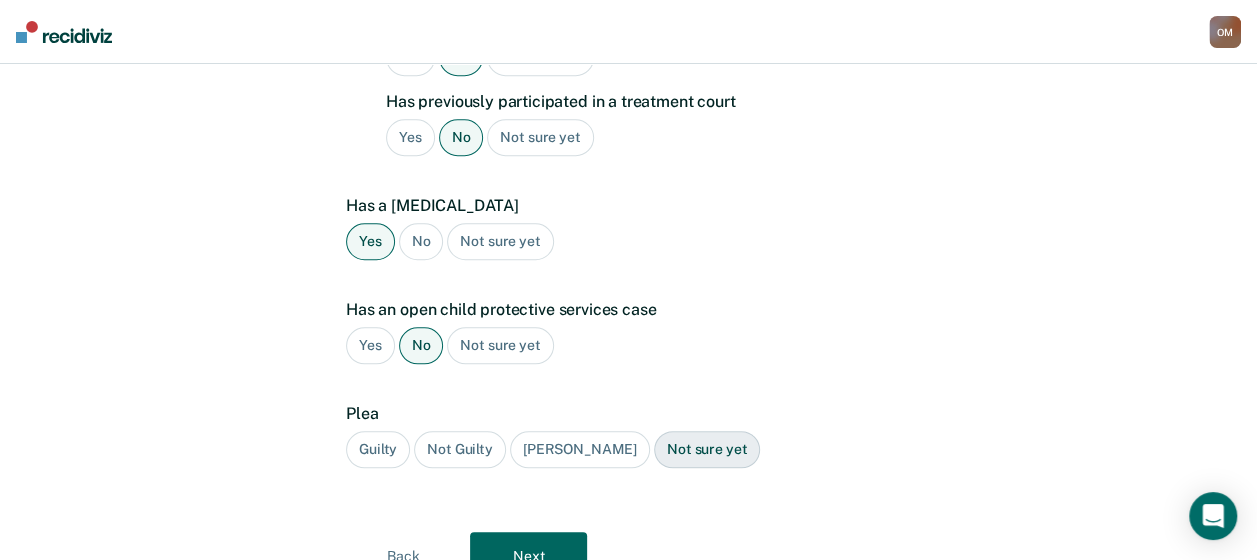 click on "Guilty" at bounding box center [378, 449] 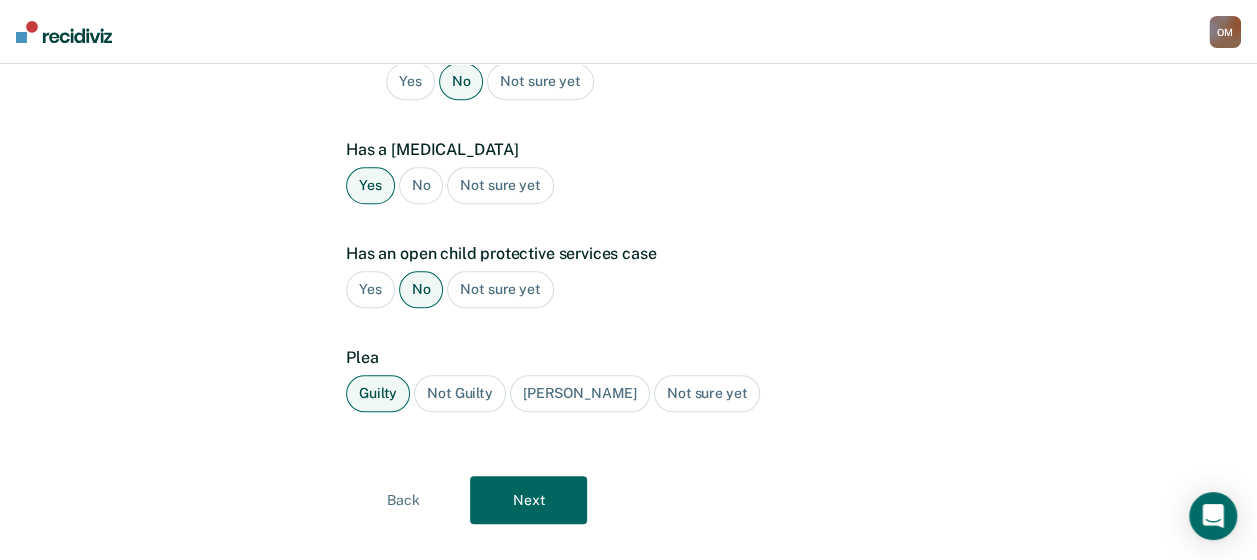 scroll, scrollTop: 873, scrollLeft: 0, axis: vertical 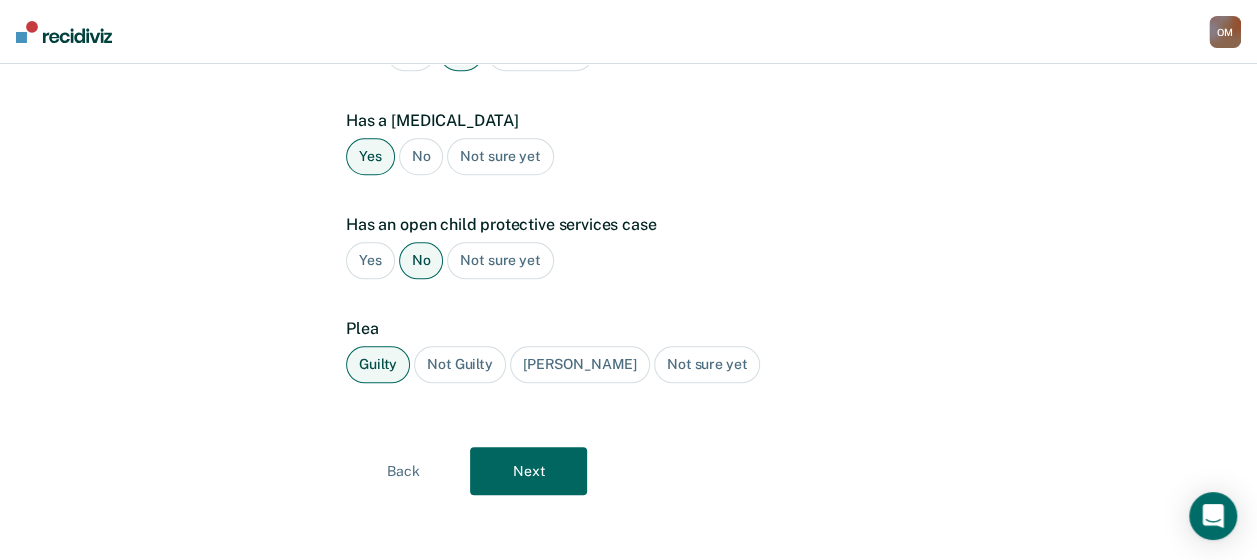 click on "Next" at bounding box center [528, 471] 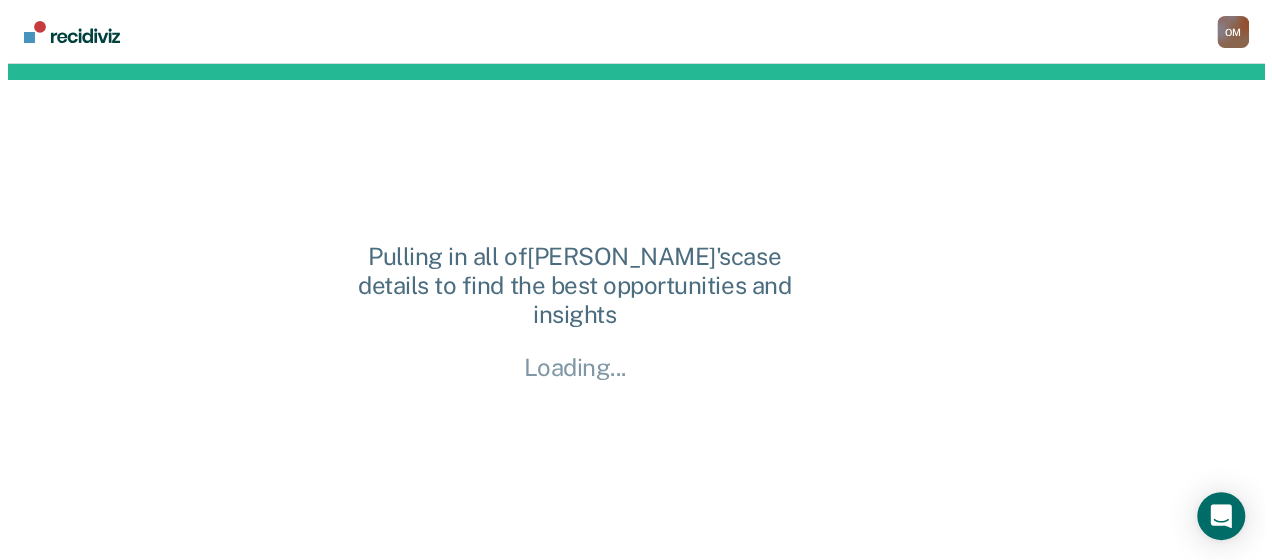 scroll, scrollTop: 0, scrollLeft: 0, axis: both 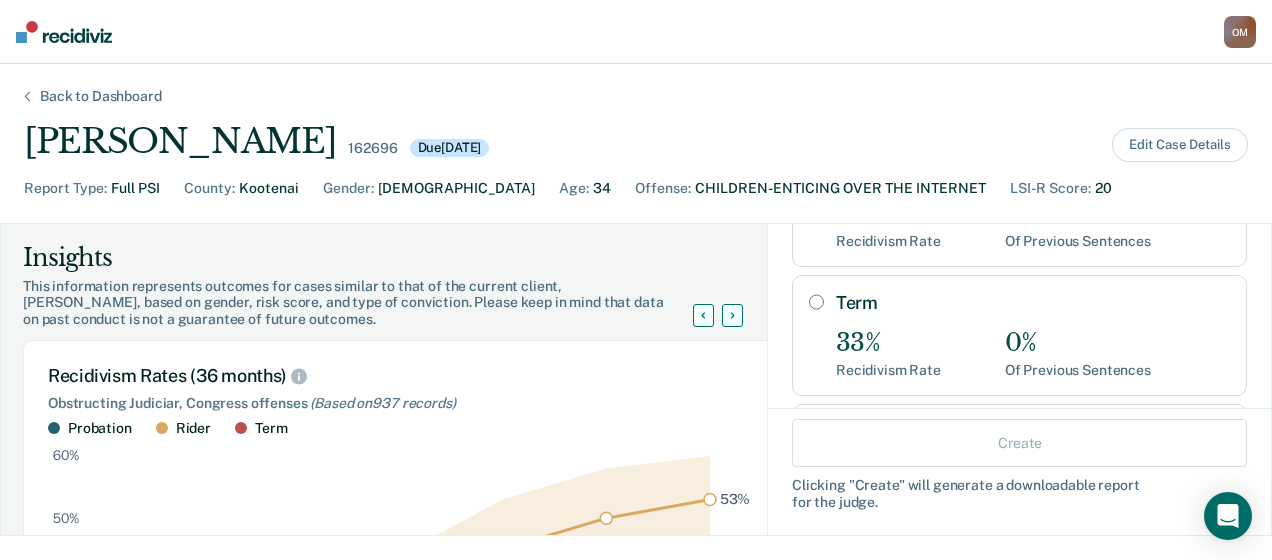 click on "Term" at bounding box center [816, 302] 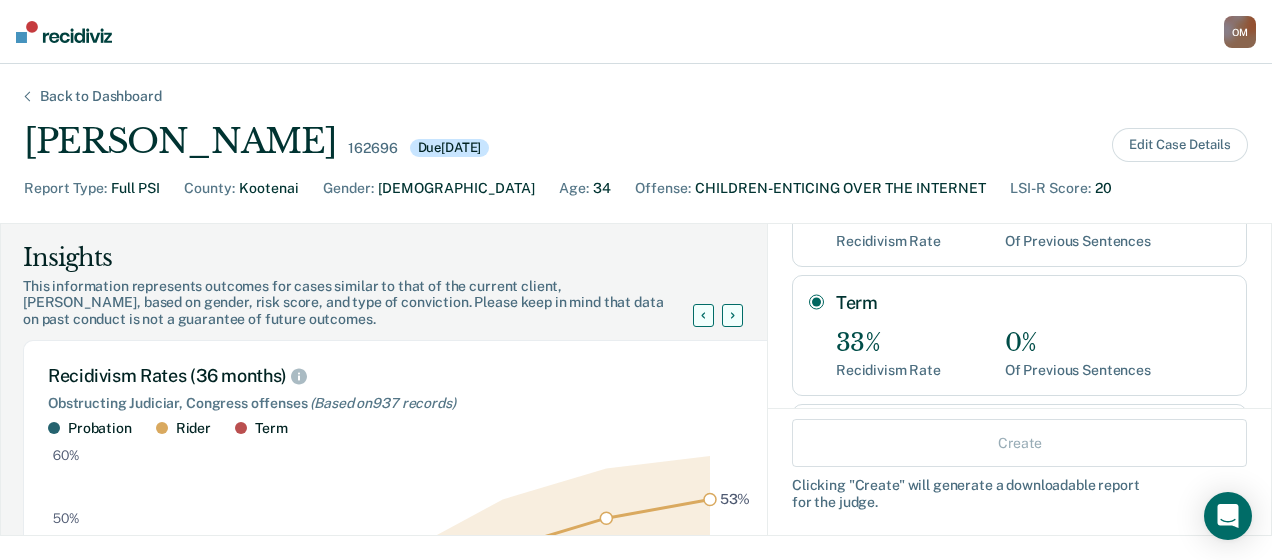 radio on "true" 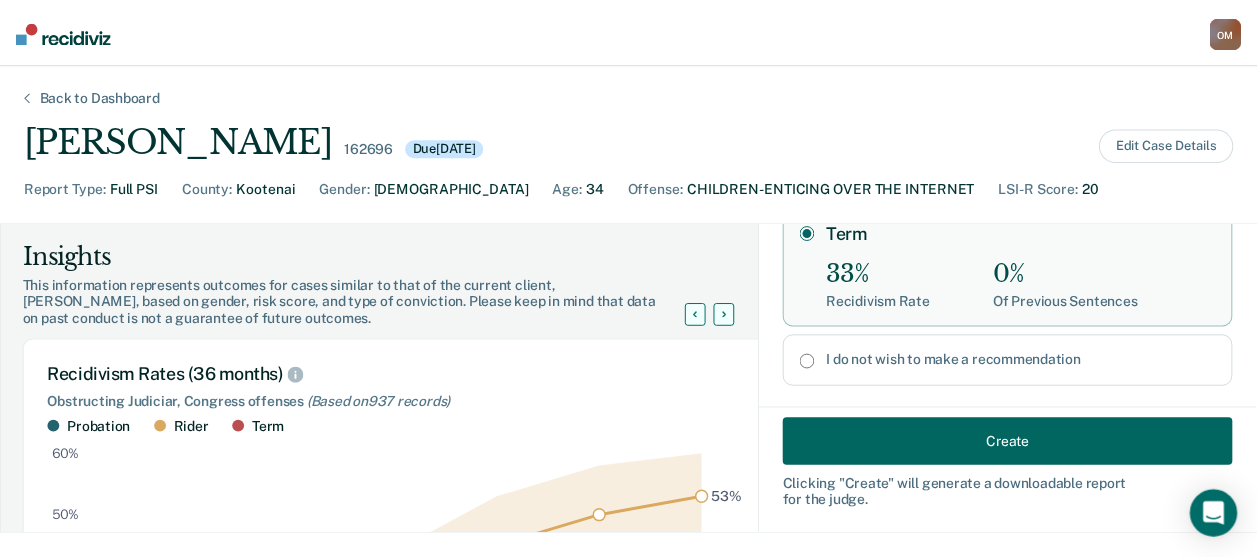 scroll, scrollTop: 410, scrollLeft: 0, axis: vertical 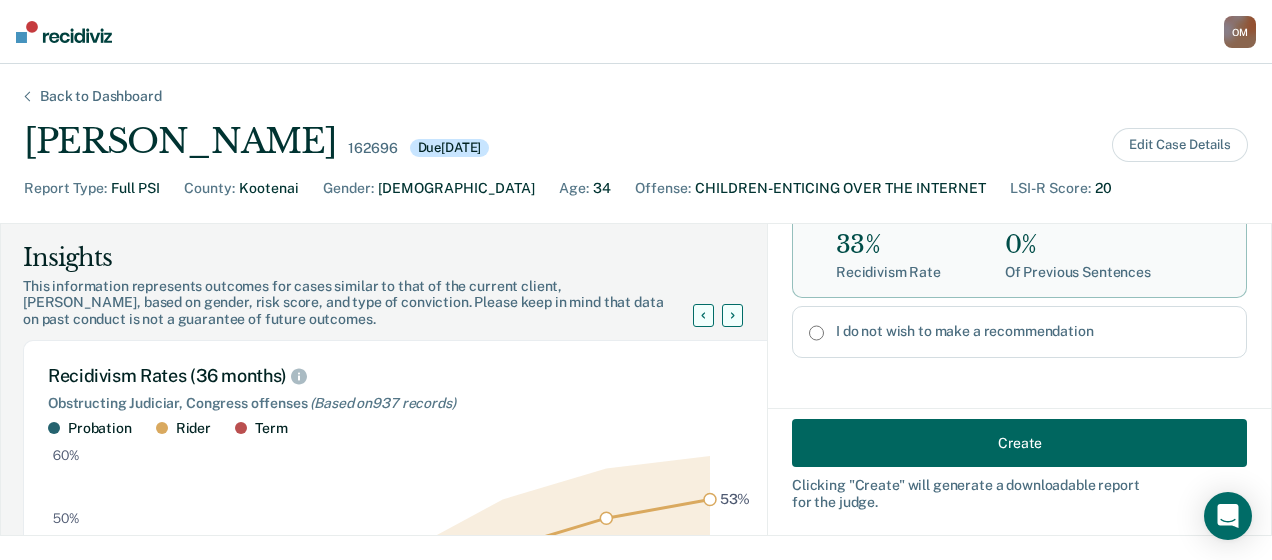 click on "Create" at bounding box center [1019, 443] 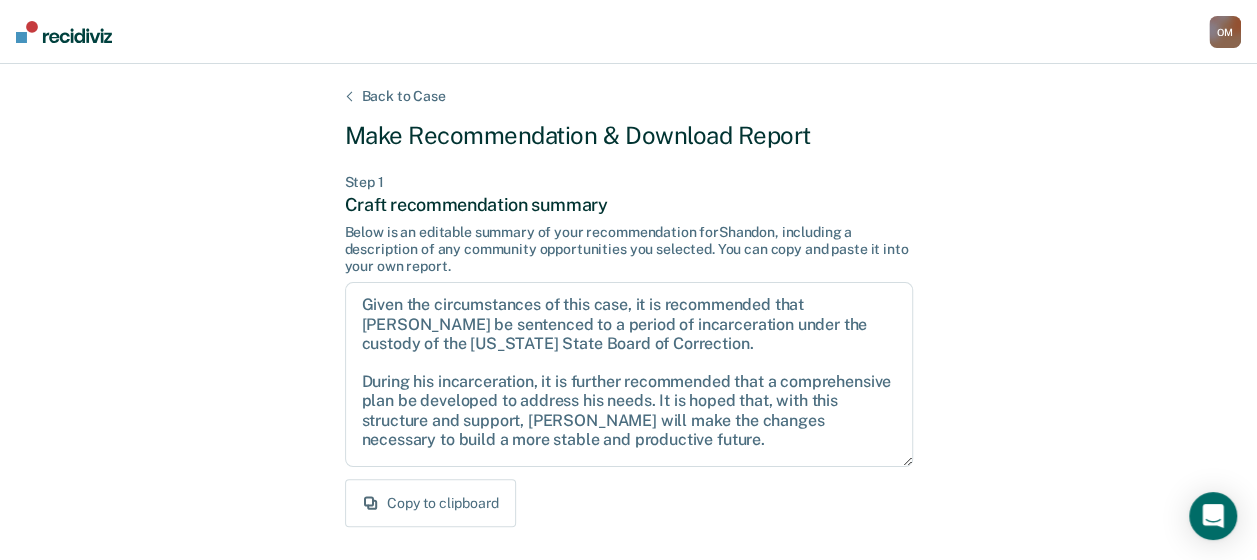 scroll, scrollTop: 411, scrollLeft: 0, axis: vertical 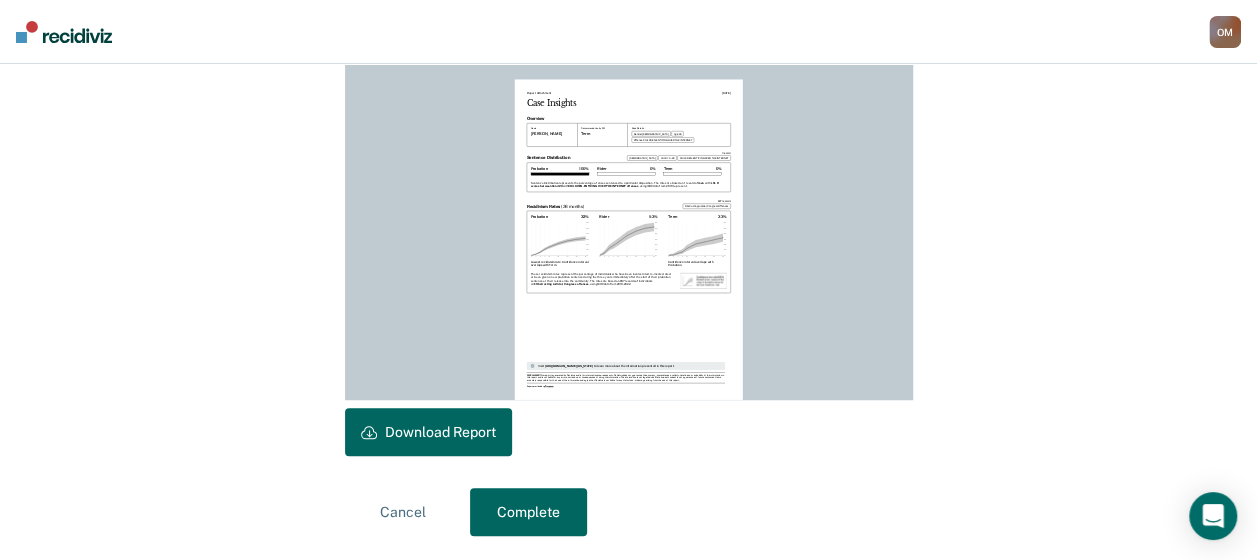 click on "Download Report" at bounding box center [428, 432] 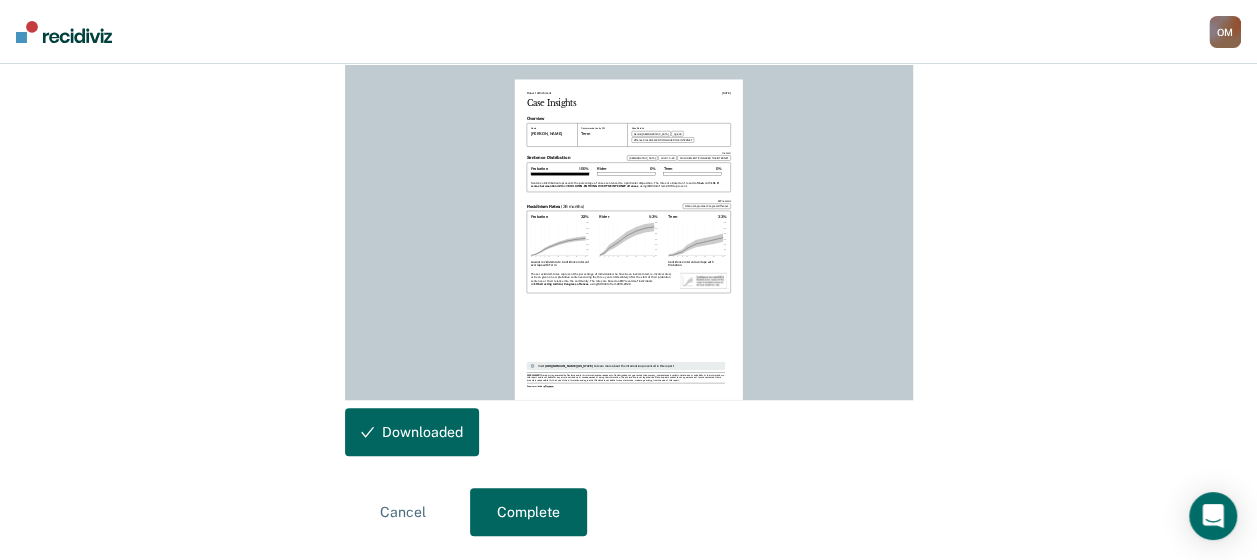scroll, scrollTop: 580, scrollLeft: 0, axis: vertical 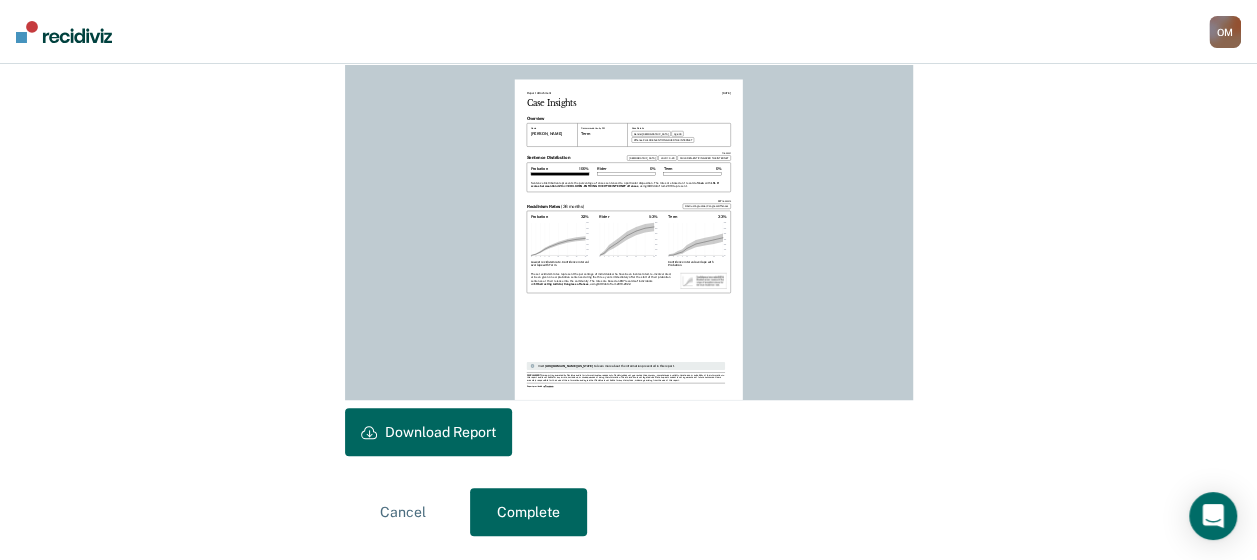 click on "Complete" at bounding box center (528, 512) 